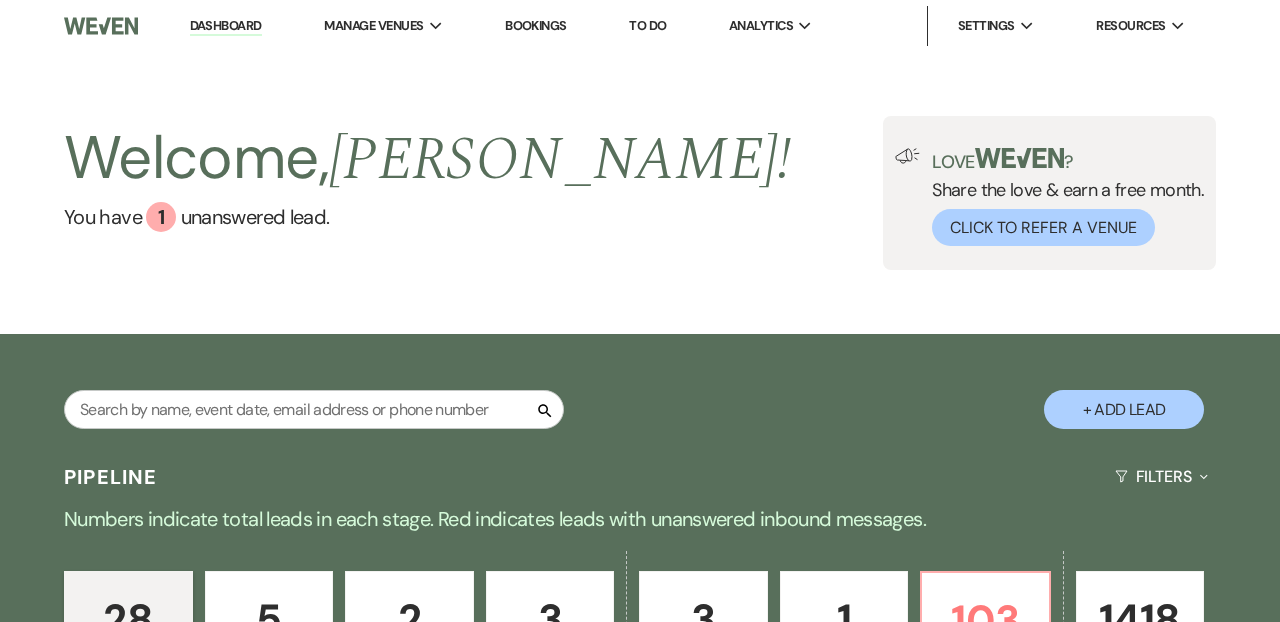 scroll, scrollTop: 0, scrollLeft: 0, axis: both 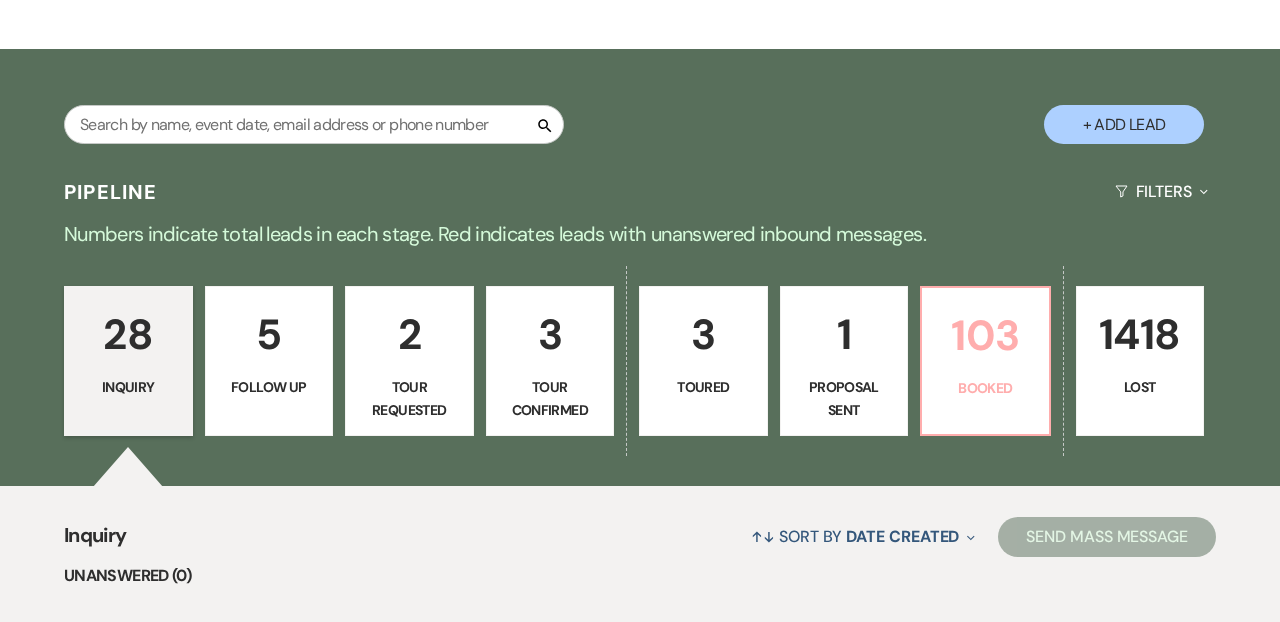 click on "Booked" at bounding box center [985, 388] 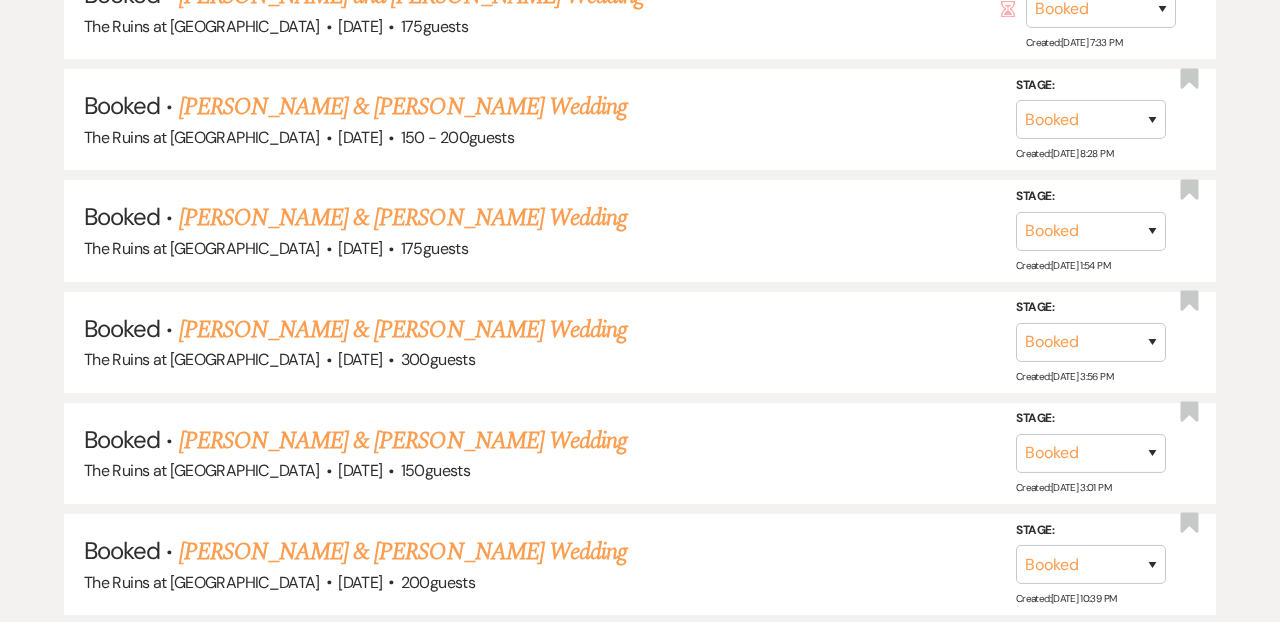 scroll, scrollTop: 1725, scrollLeft: 0, axis: vertical 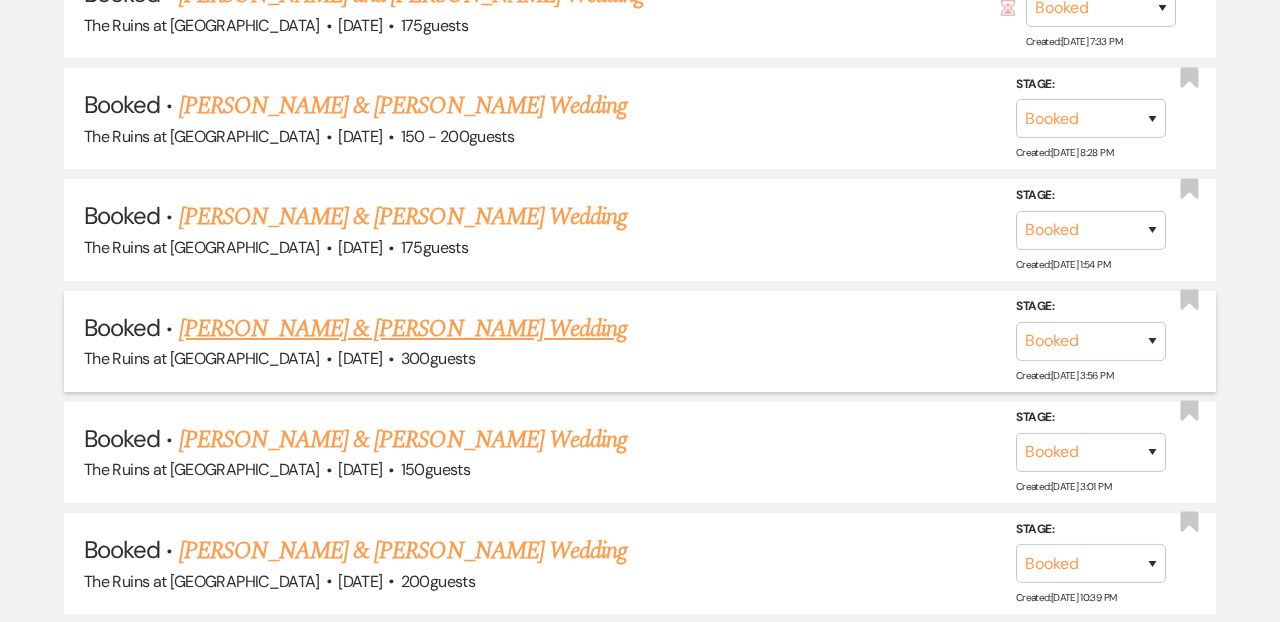 click on "[PERSON_NAME] & [PERSON_NAME] Wedding" at bounding box center (403, 329) 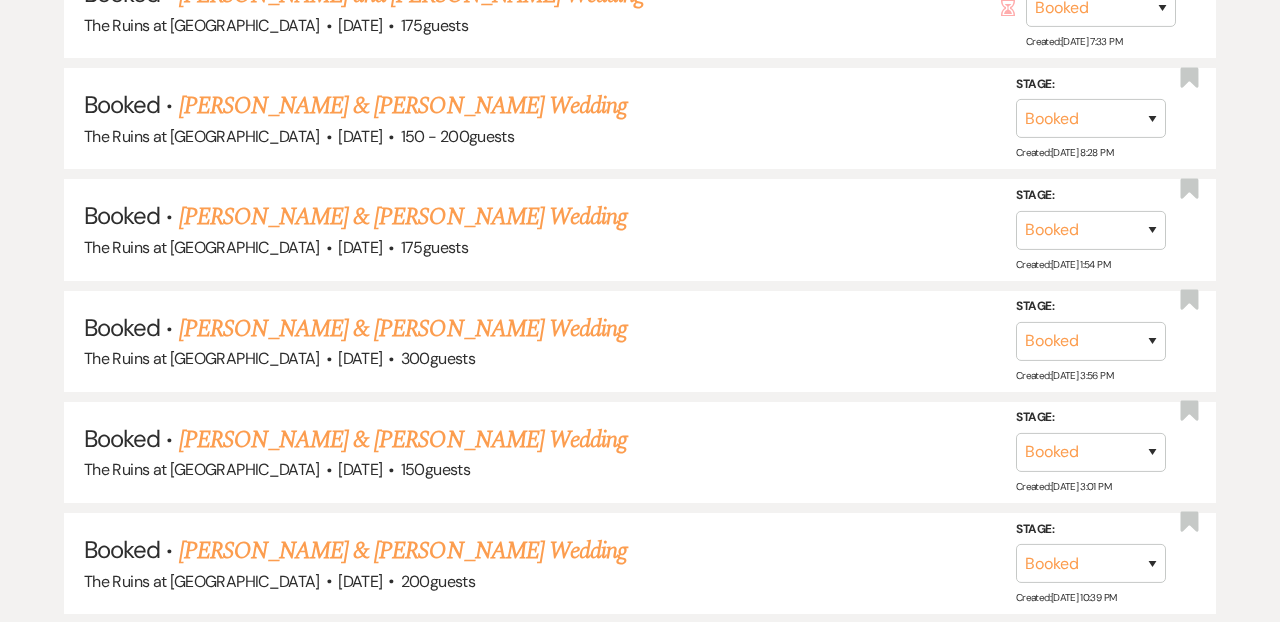 scroll, scrollTop: 0, scrollLeft: 0, axis: both 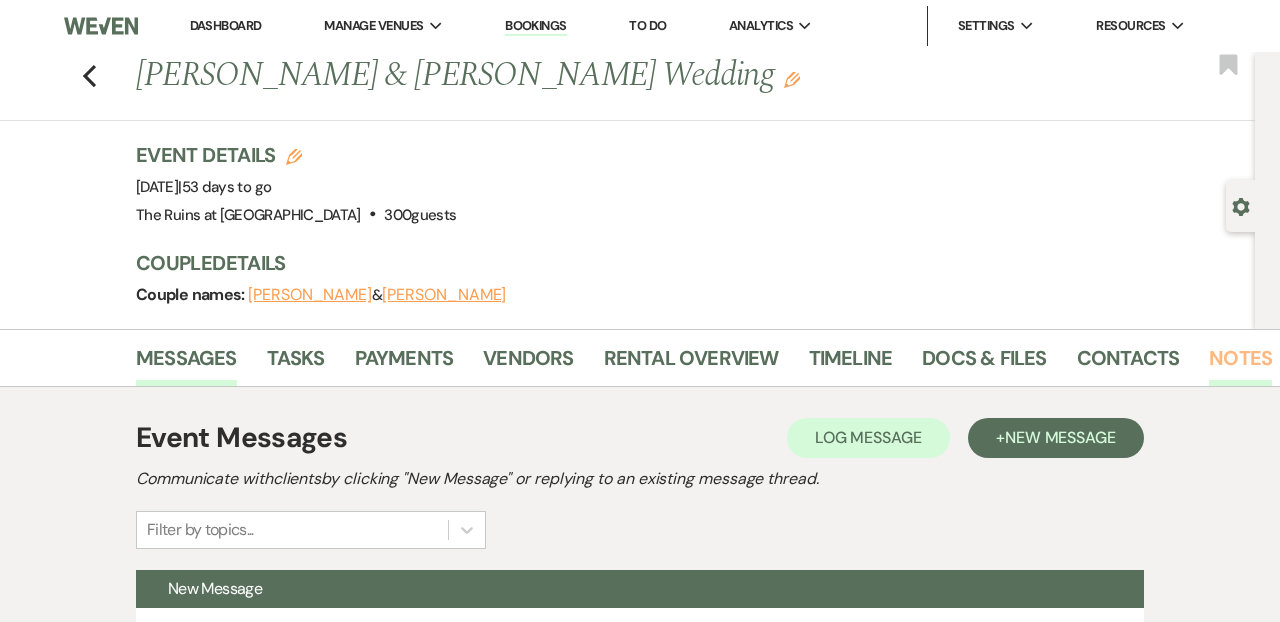 click on "Notes" at bounding box center (1240, 364) 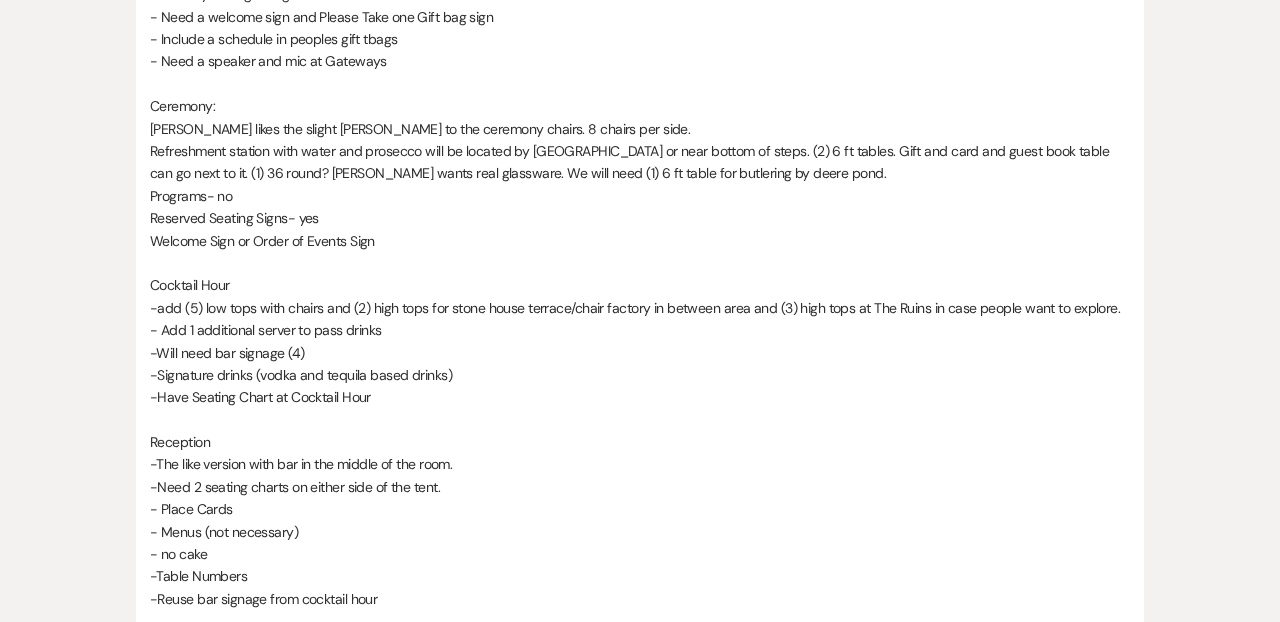 scroll, scrollTop: 2781, scrollLeft: 0, axis: vertical 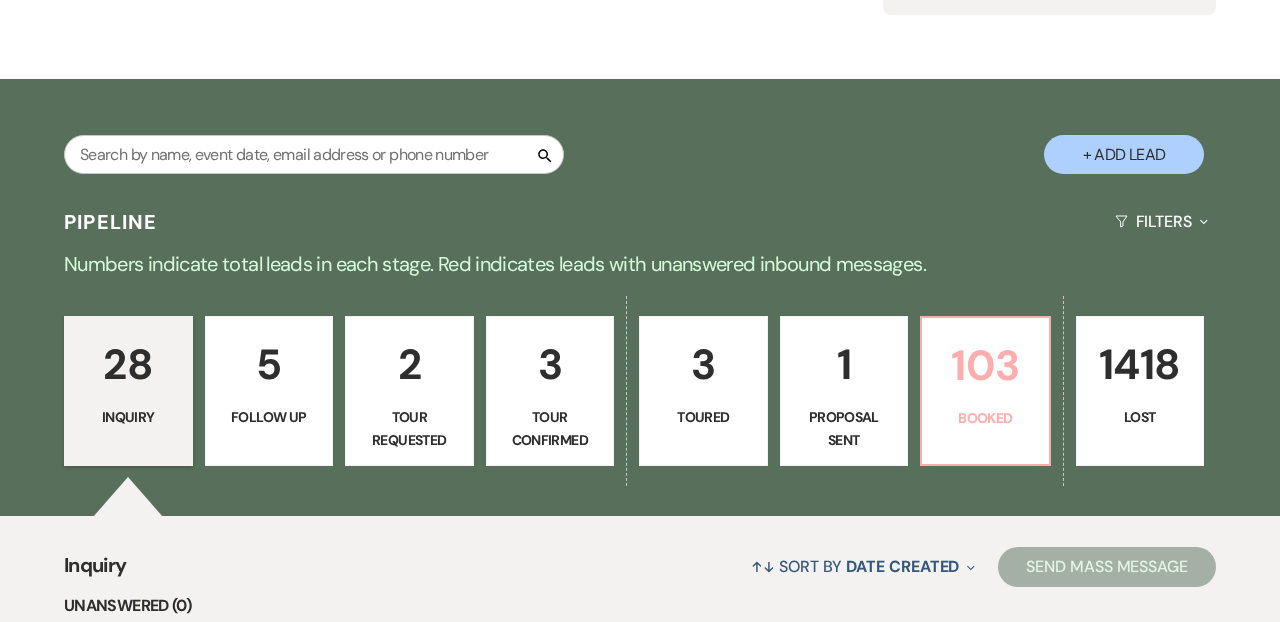 click on "103" at bounding box center [985, 365] 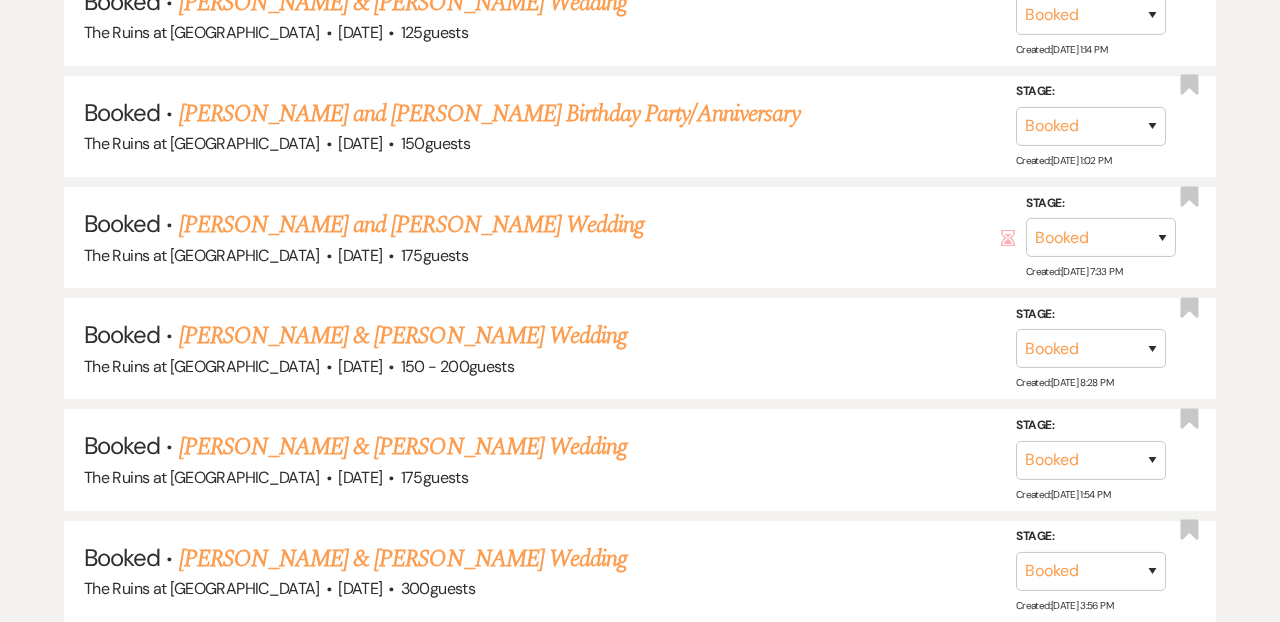 scroll, scrollTop: 1696, scrollLeft: 0, axis: vertical 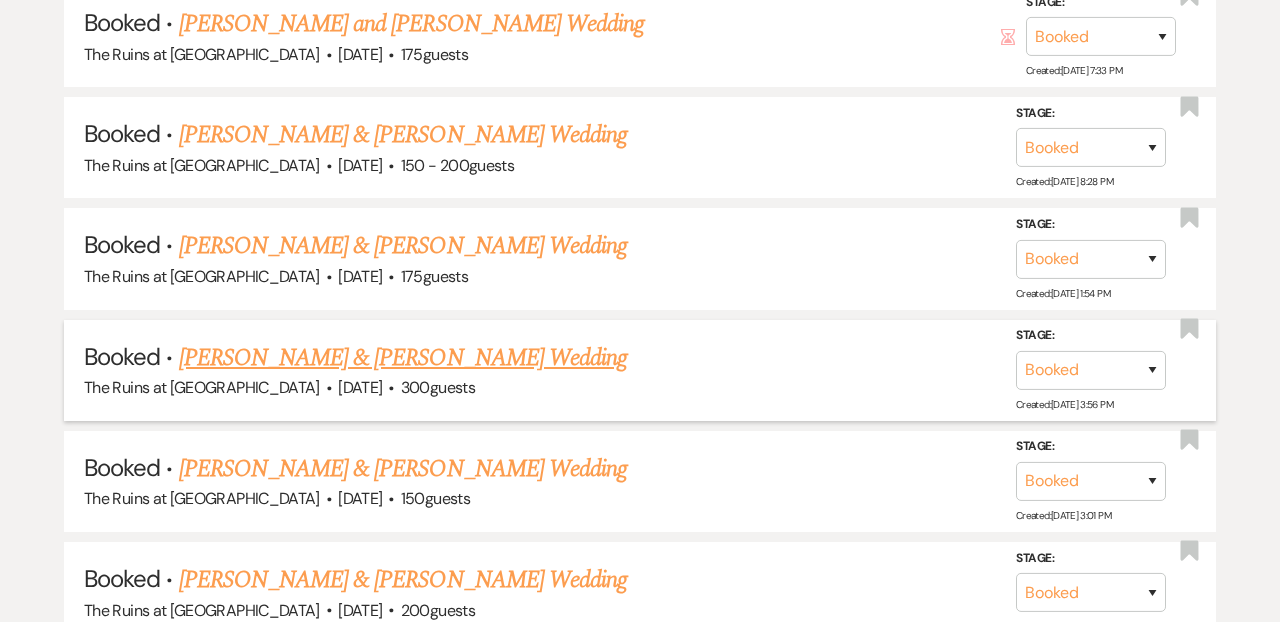 click on "[PERSON_NAME] & [PERSON_NAME] Wedding" at bounding box center [403, 358] 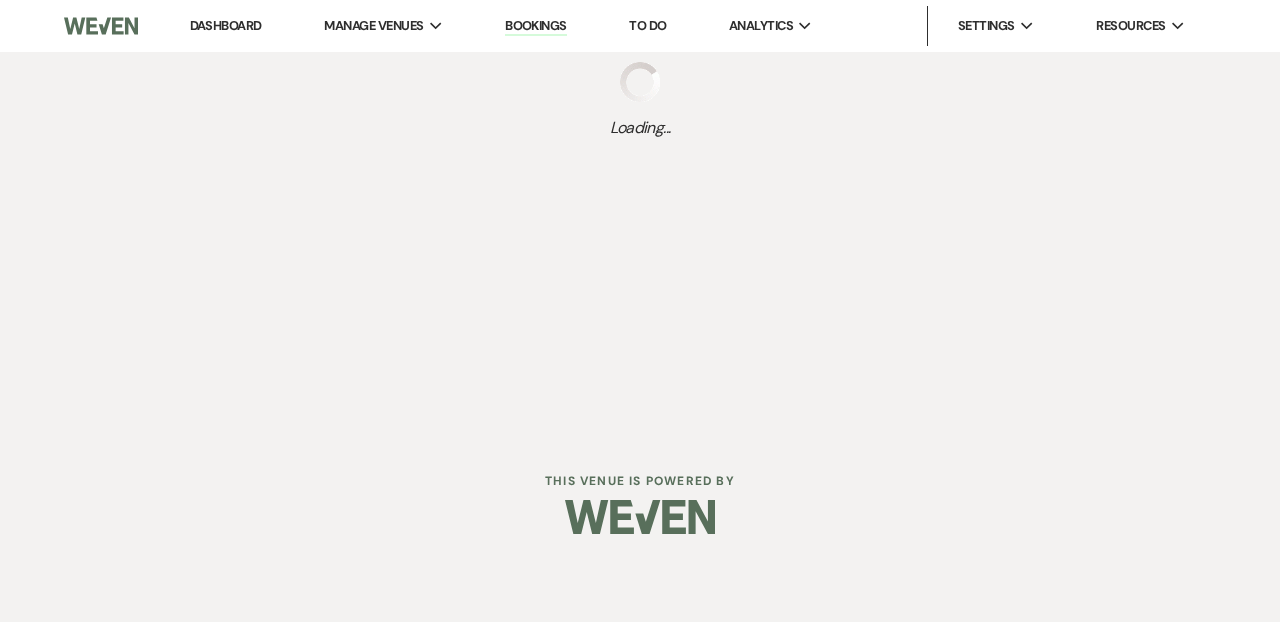 scroll, scrollTop: 0, scrollLeft: 0, axis: both 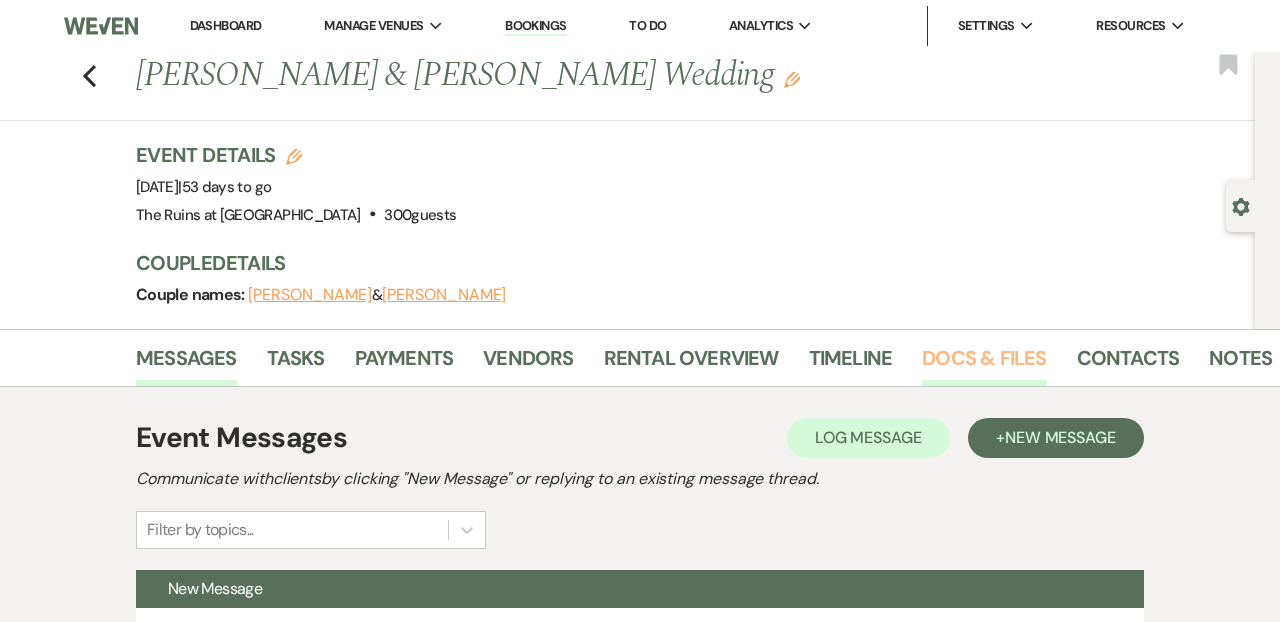 click on "Docs & Files" at bounding box center (984, 364) 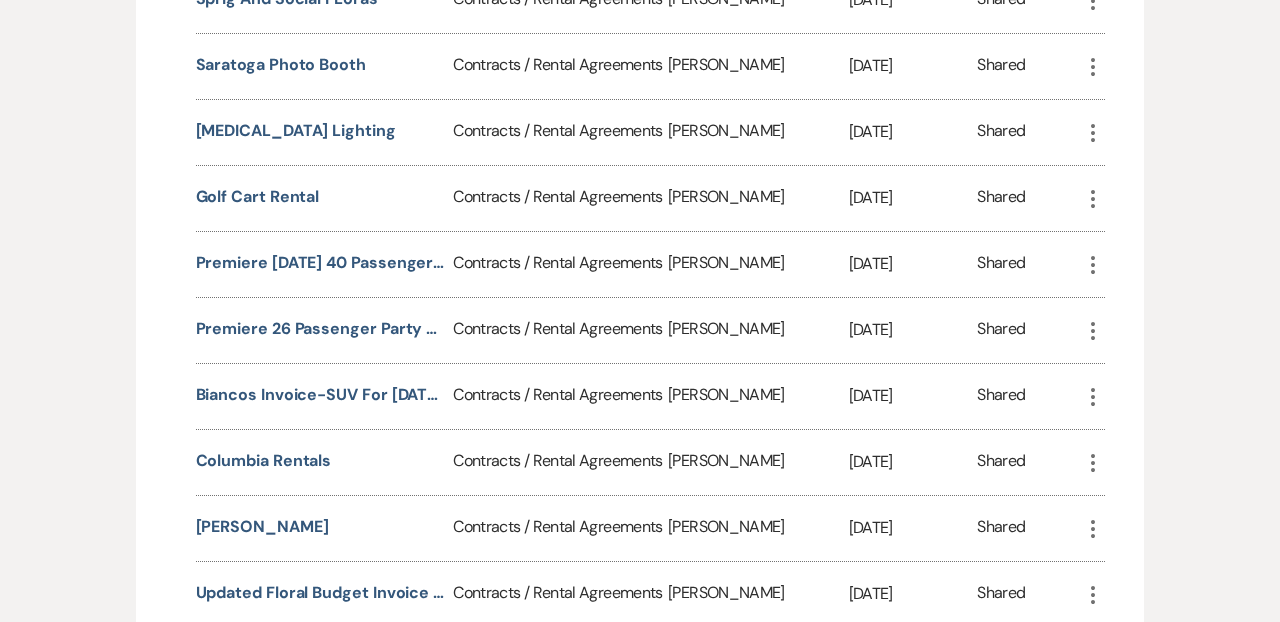 scroll, scrollTop: 2852, scrollLeft: 0, axis: vertical 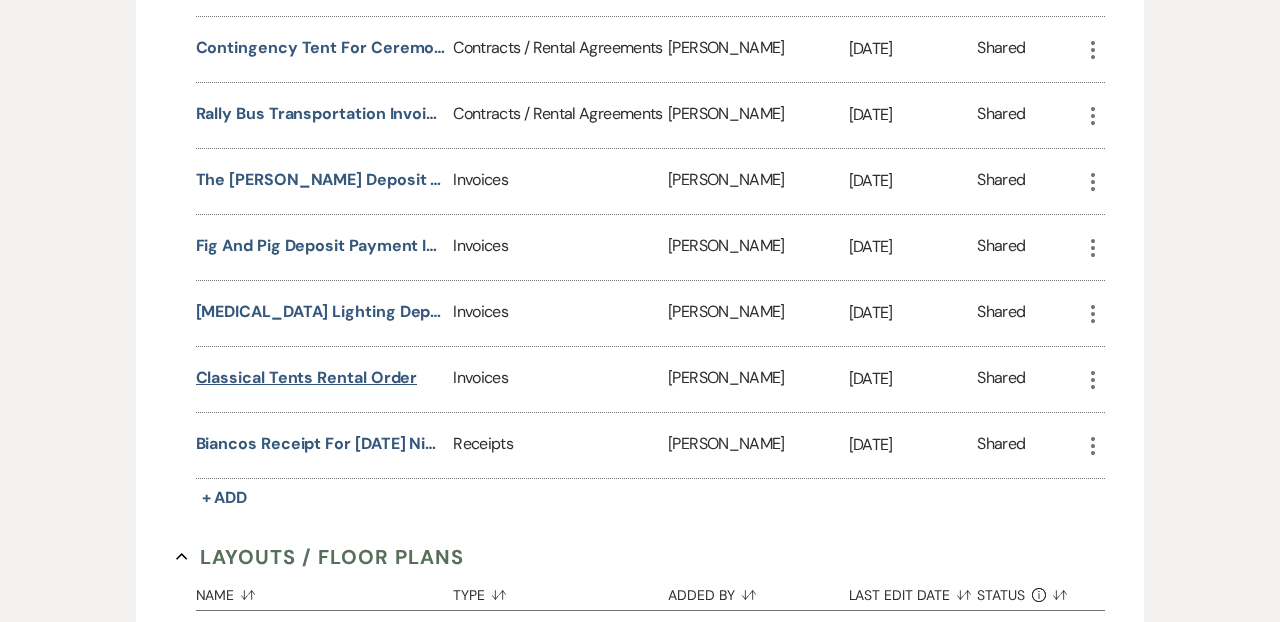 click on "Classical Tents Rental Order" at bounding box center [307, 378] 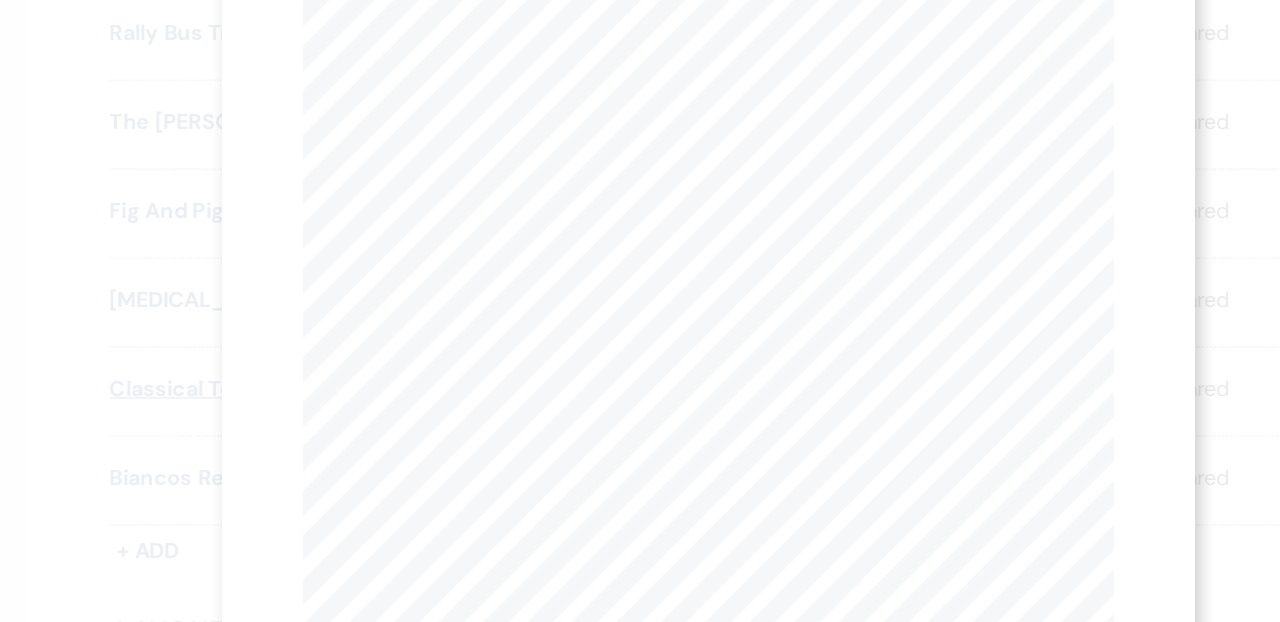 scroll, scrollTop: 0, scrollLeft: 0, axis: both 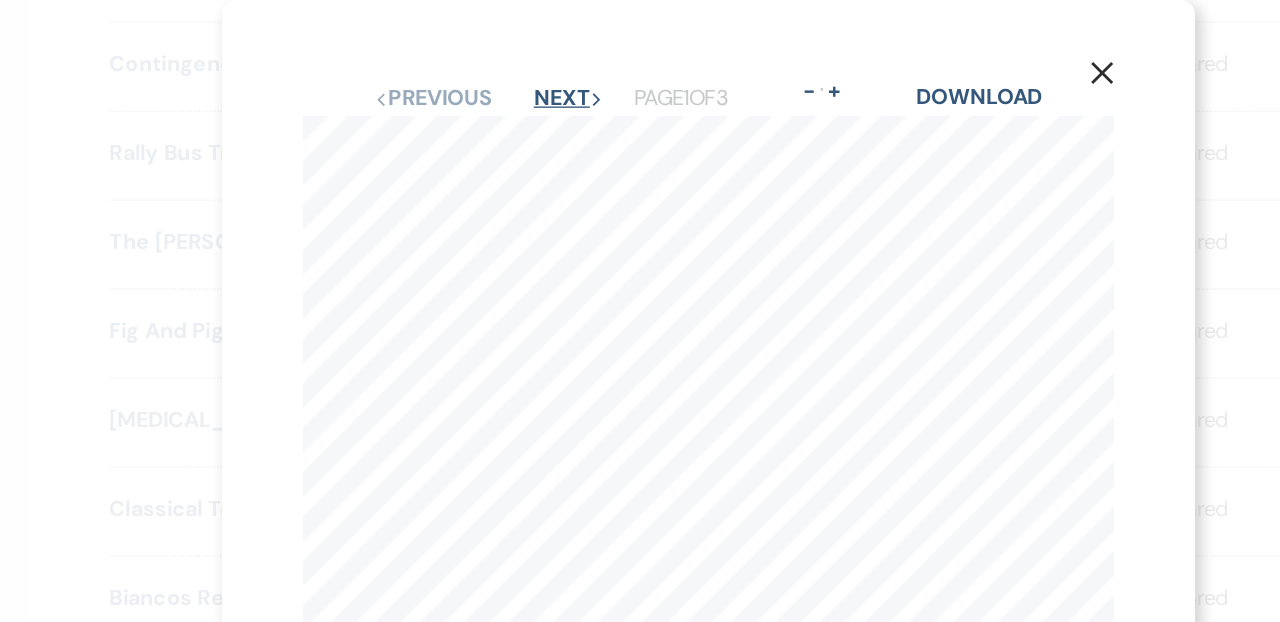 click on "Next  Next" at bounding box center (536, 73) 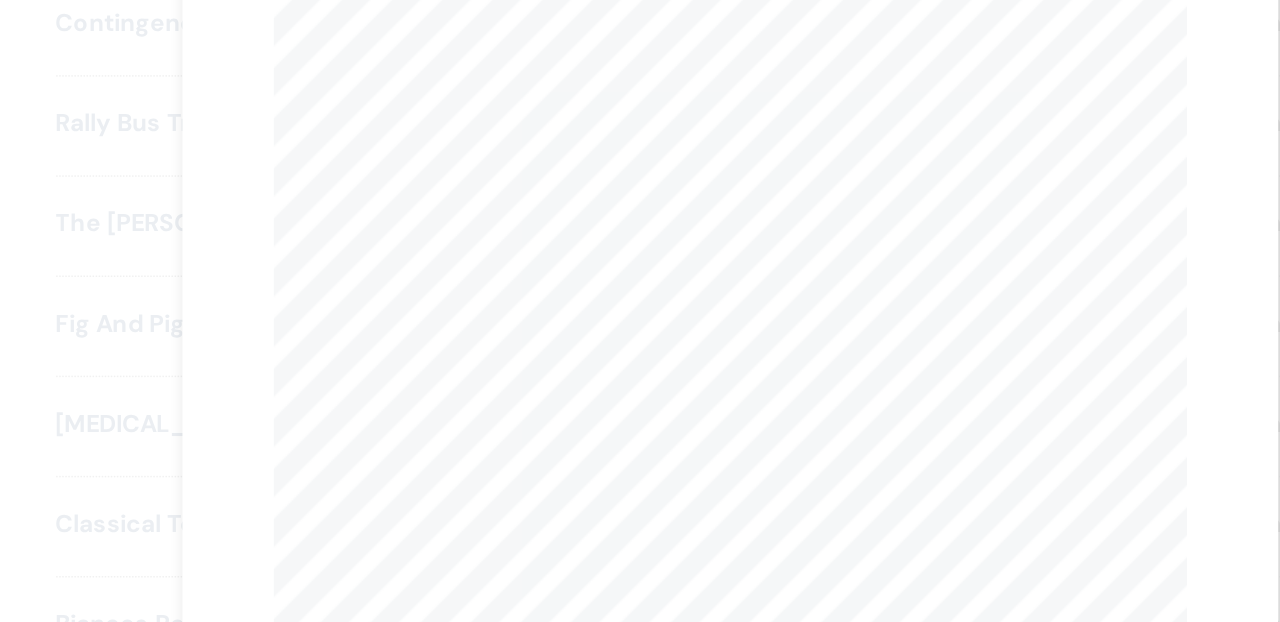 scroll, scrollTop: 0, scrollLeft: 0, axis: both 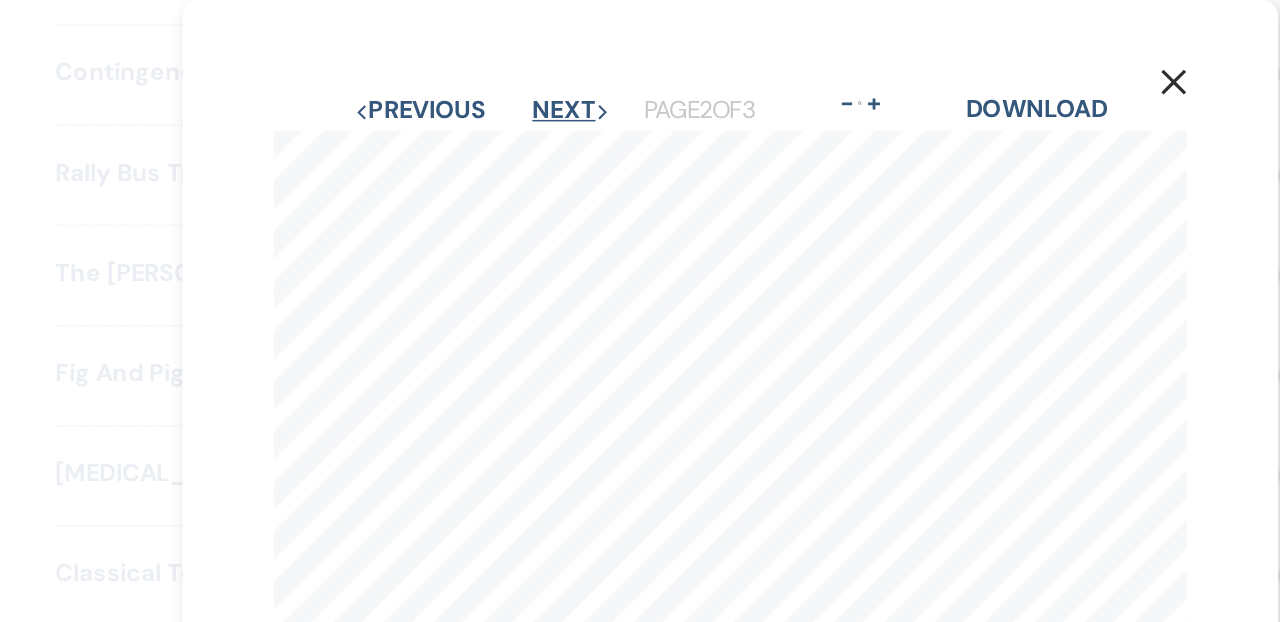 click on "Next  Next" at bounding box center [536, 73] 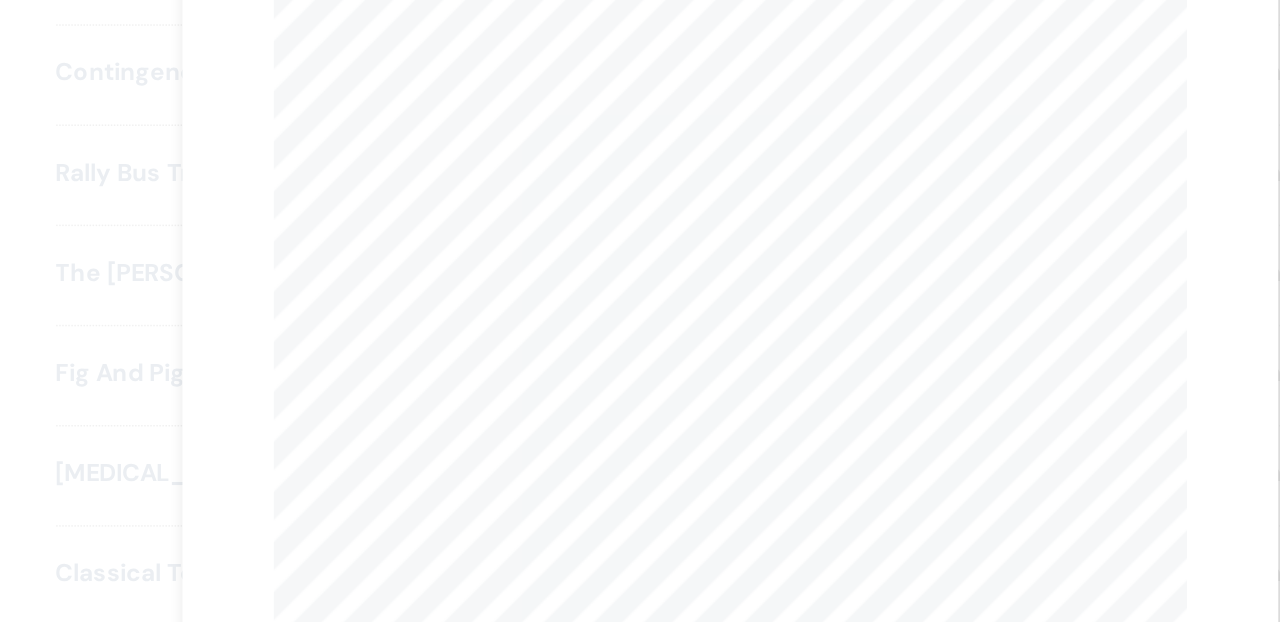 scroll, scrollTop: 0, scrollLeft: 0, axis: both 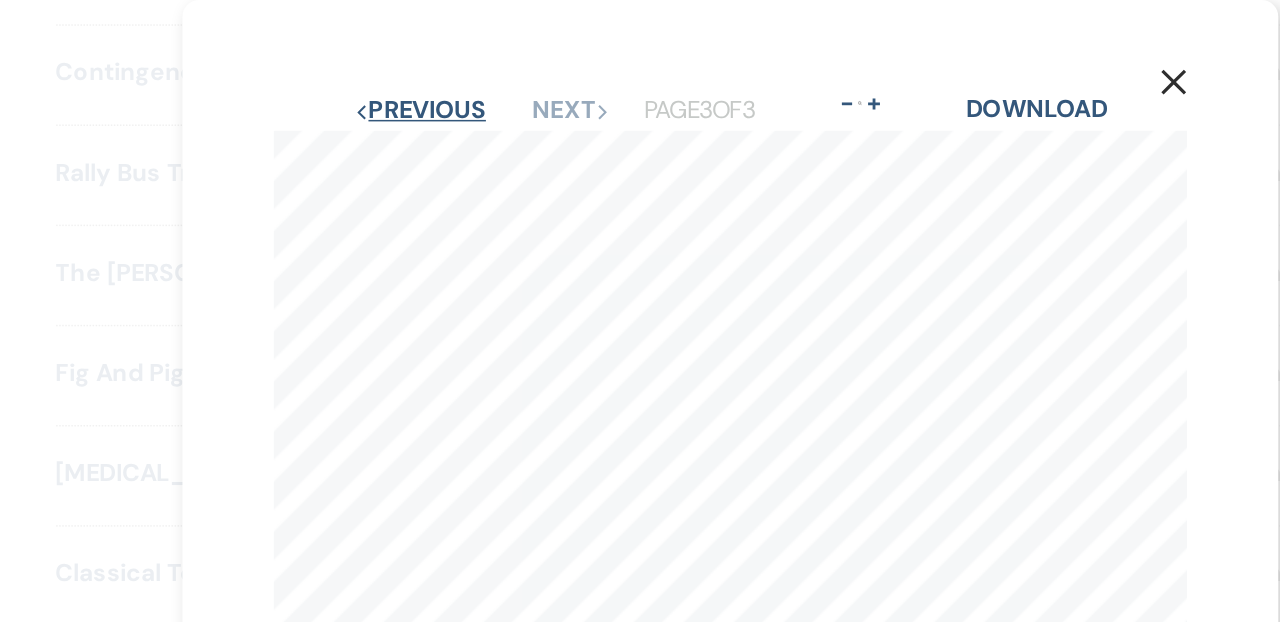 click on "Previous  Previous" at bounding box center [435, 73] 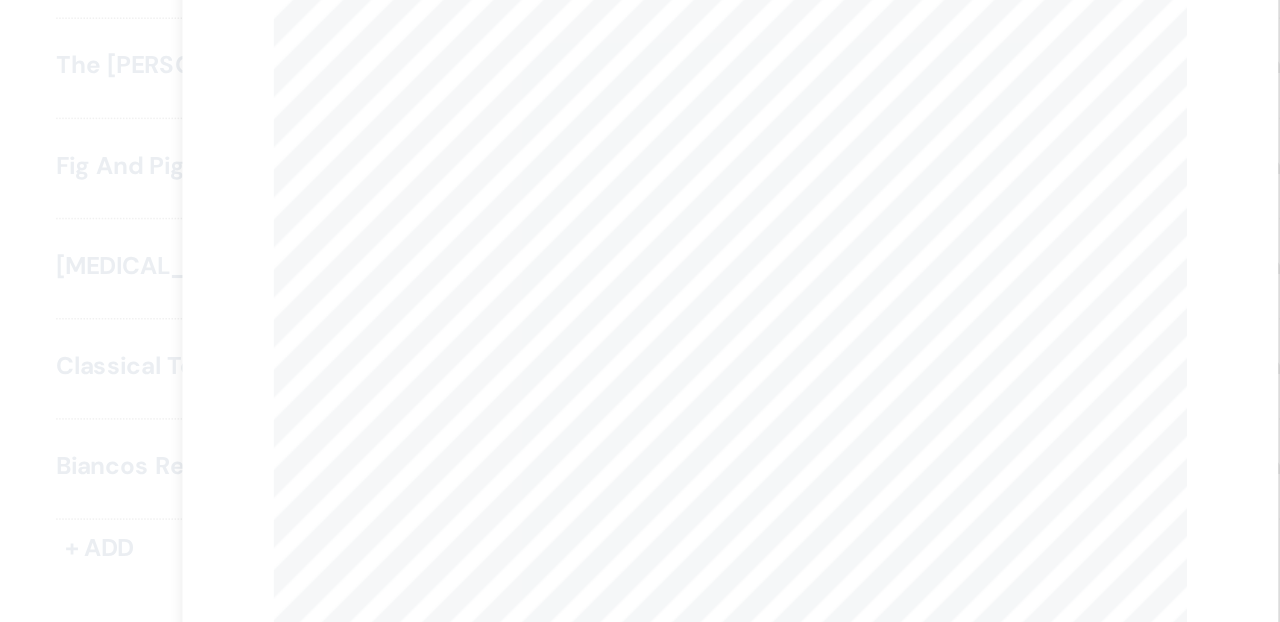 scroll, scrollTop: 0, scrollLeft: 0, axis: both 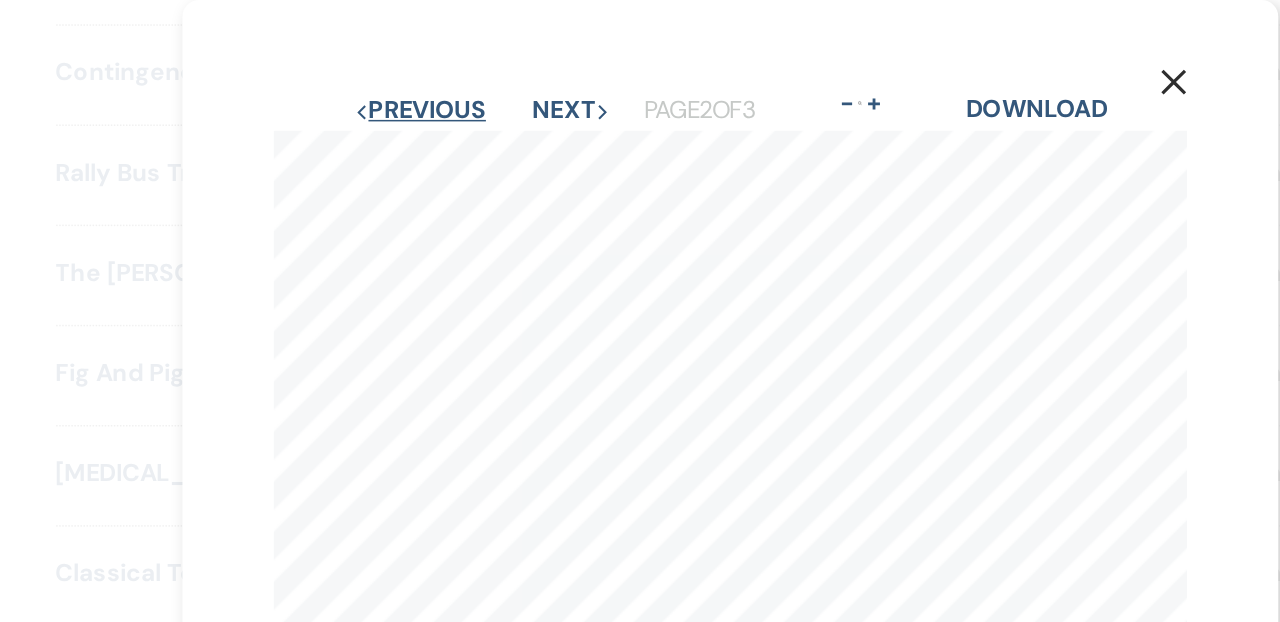 click on "Previous  Previous" at bounding box center [435, 73] 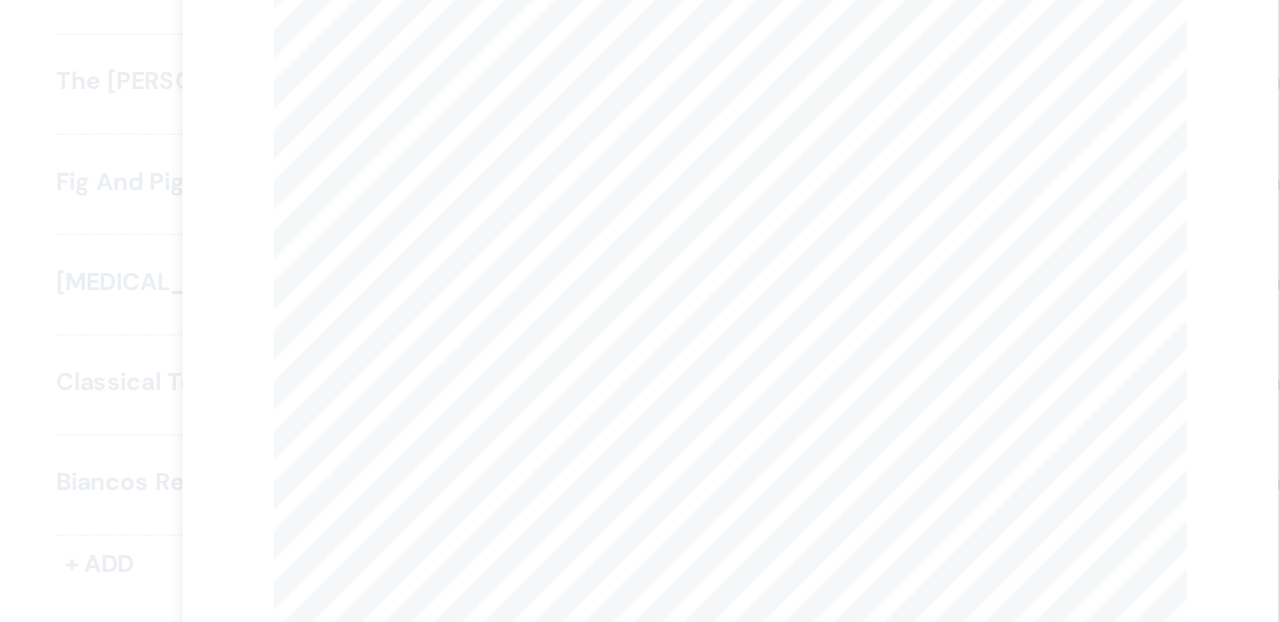 scroll, scrollTop: 0, scrollLeft: 0, axis: both 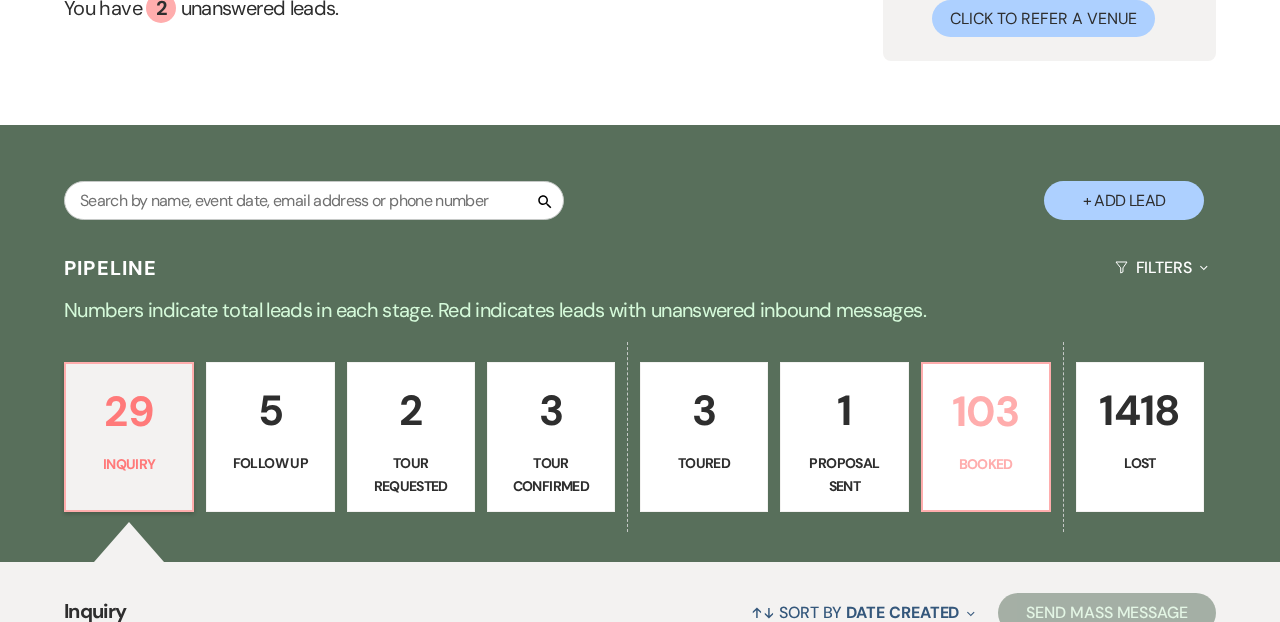 click on "103" at bounding box center (986, 411) 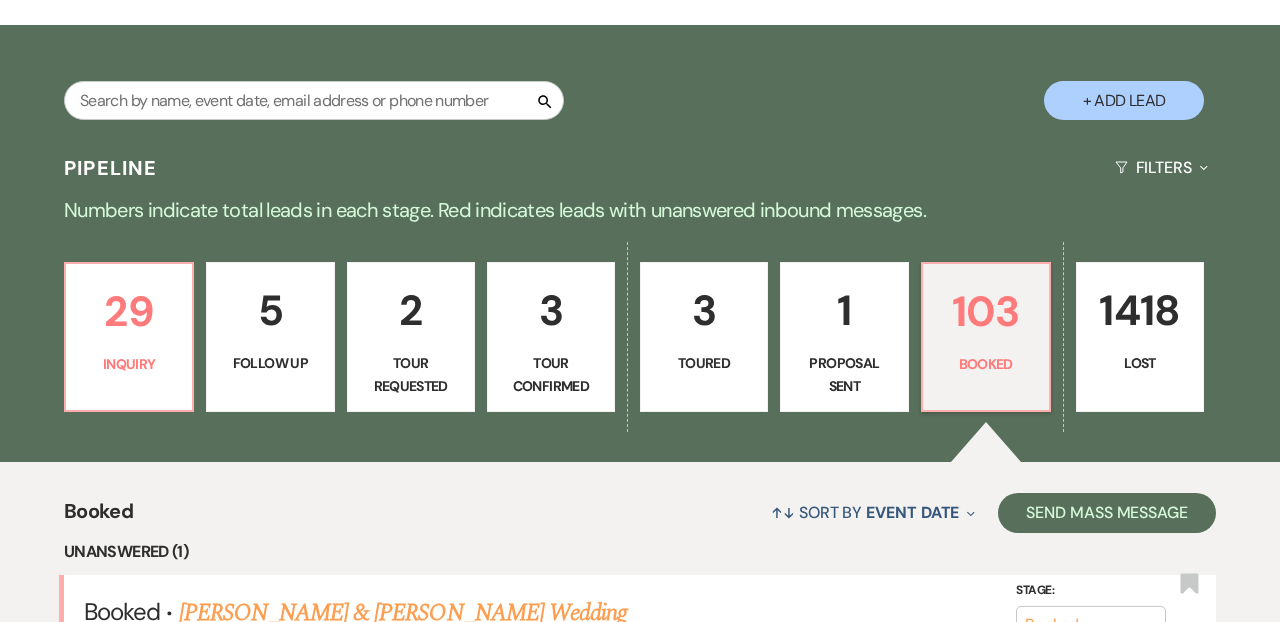 scroll, scrollTop: 205, scrollLeft: 0, axis: vertical 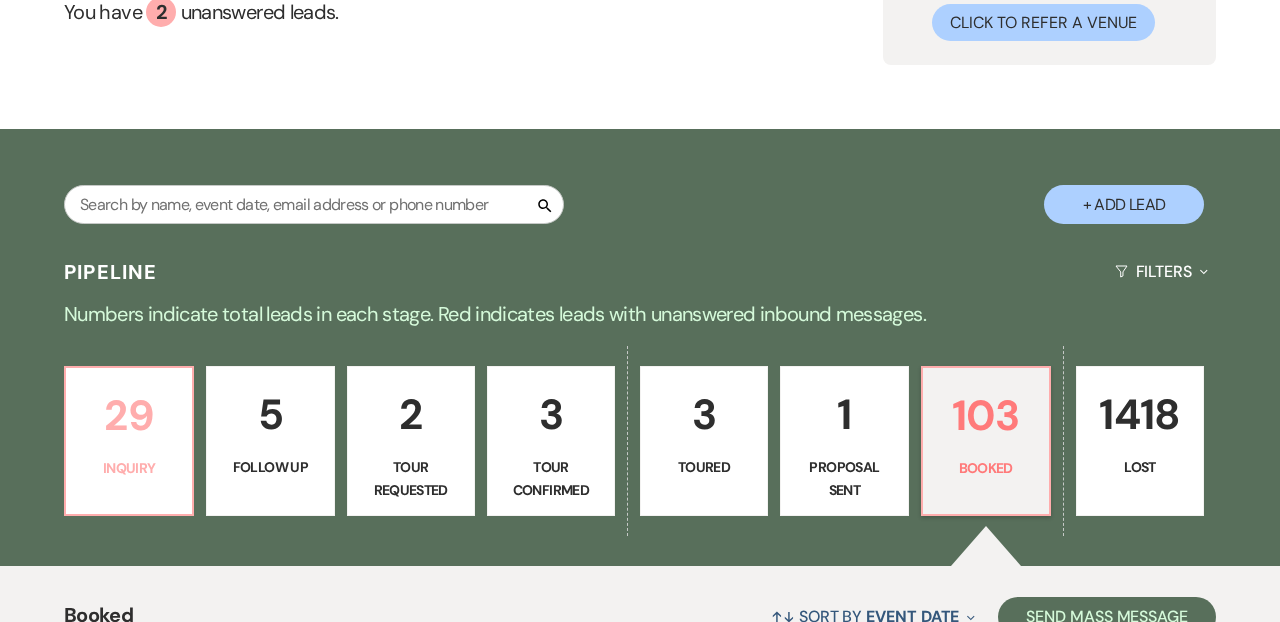click on "29" at bounding box center (129, 415) 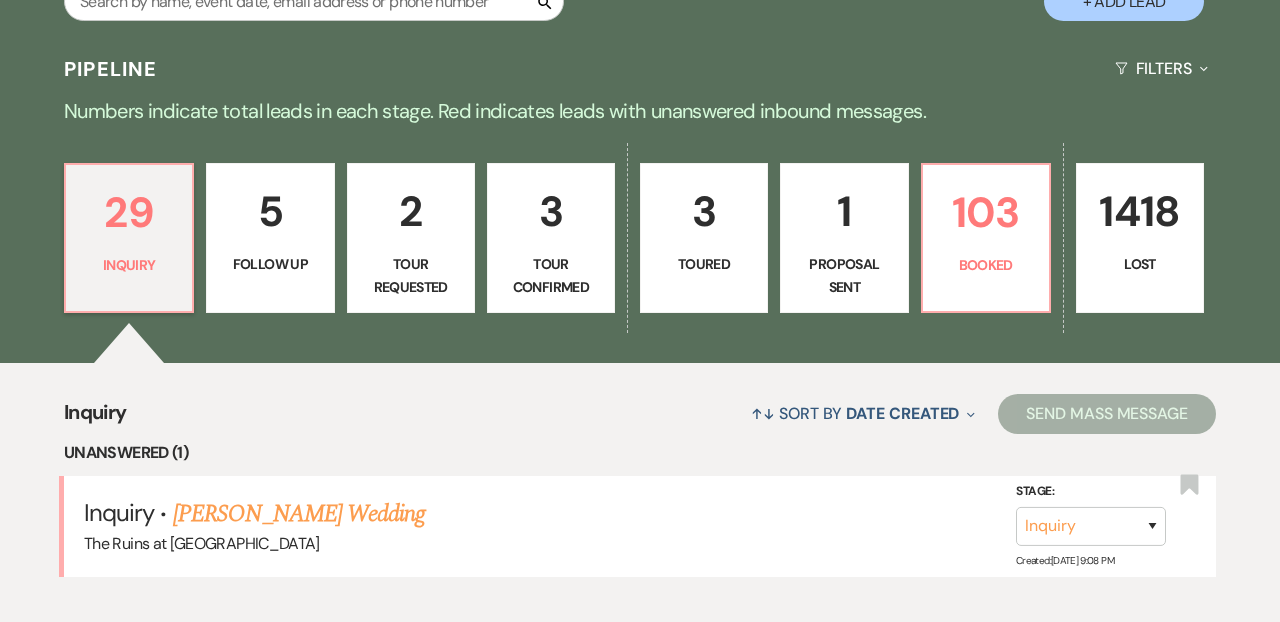 scroll, scrollTop: 765, scrollLeft: 0, axis: vertical 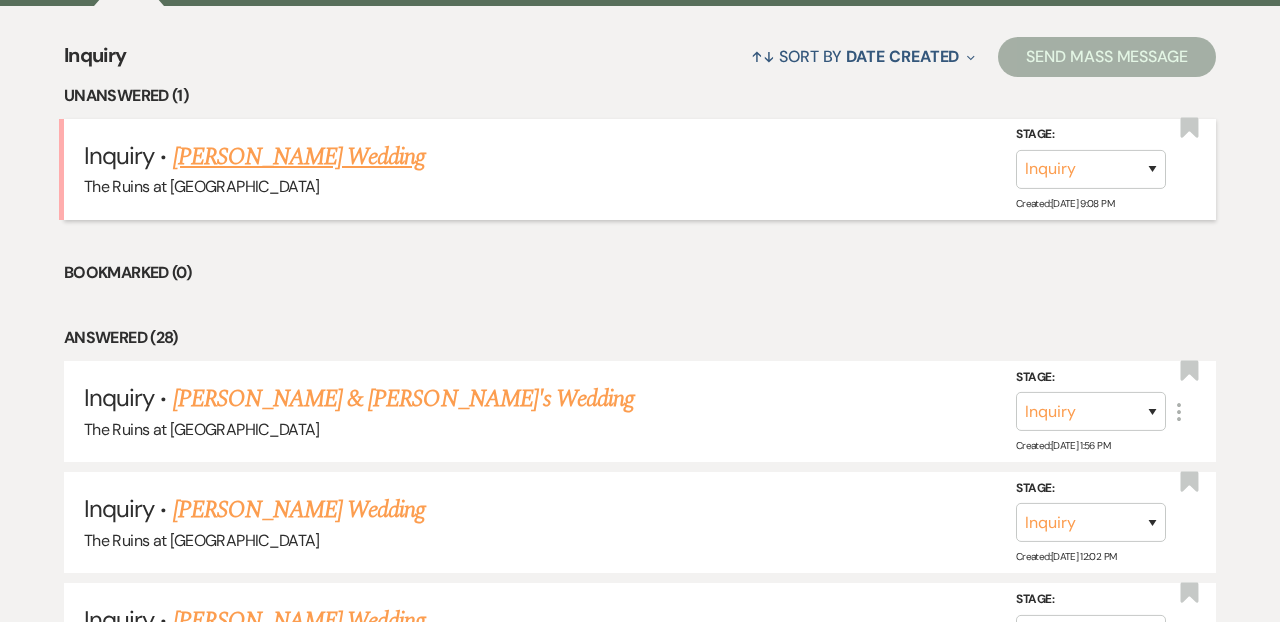 click on "Shannon Vargo's Wedding" at bounding box center [299, 157] 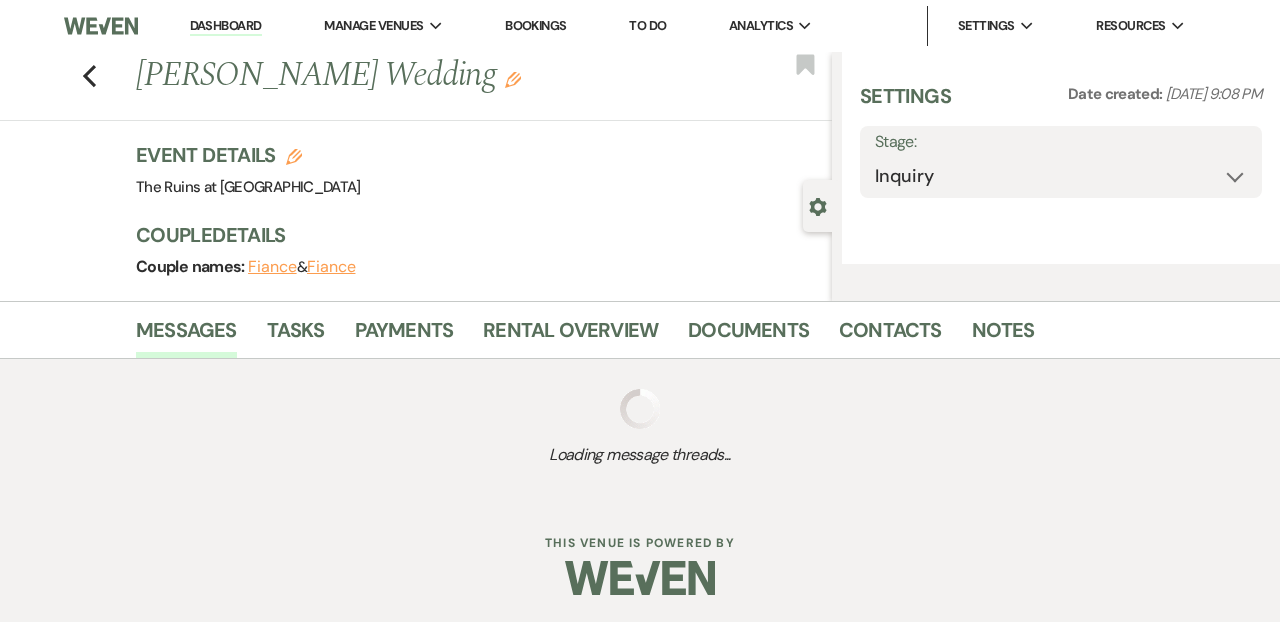 select on "5" 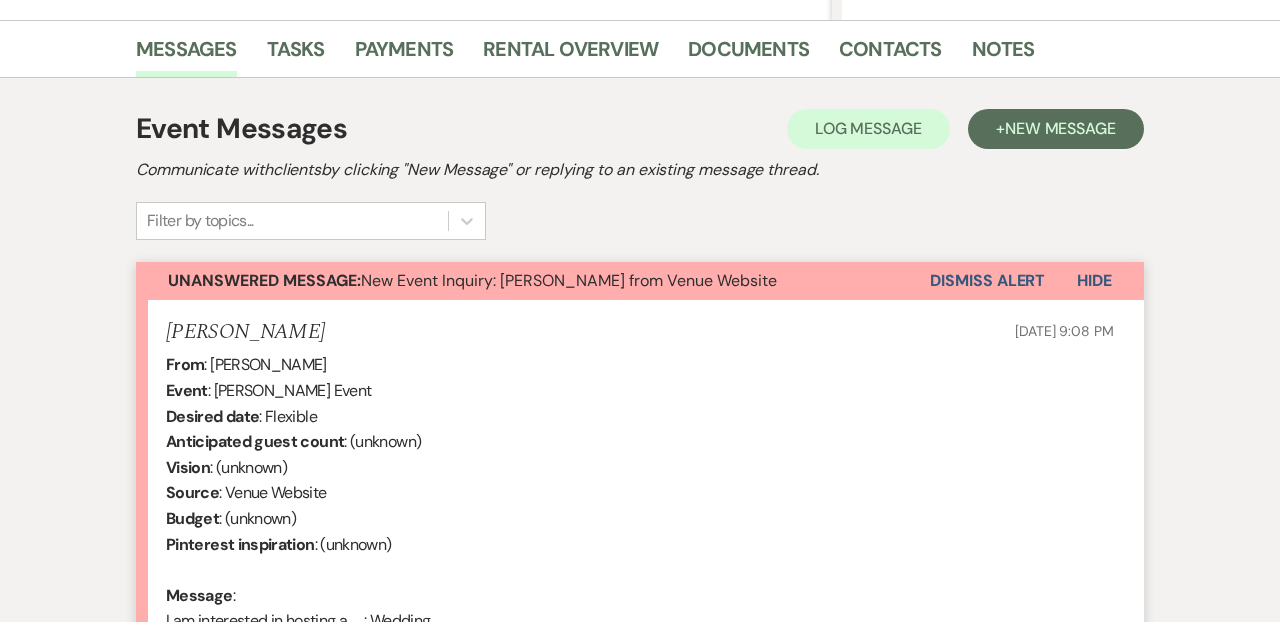 scroll, scrollTop: 0, scrollLeft: 0, axis: both 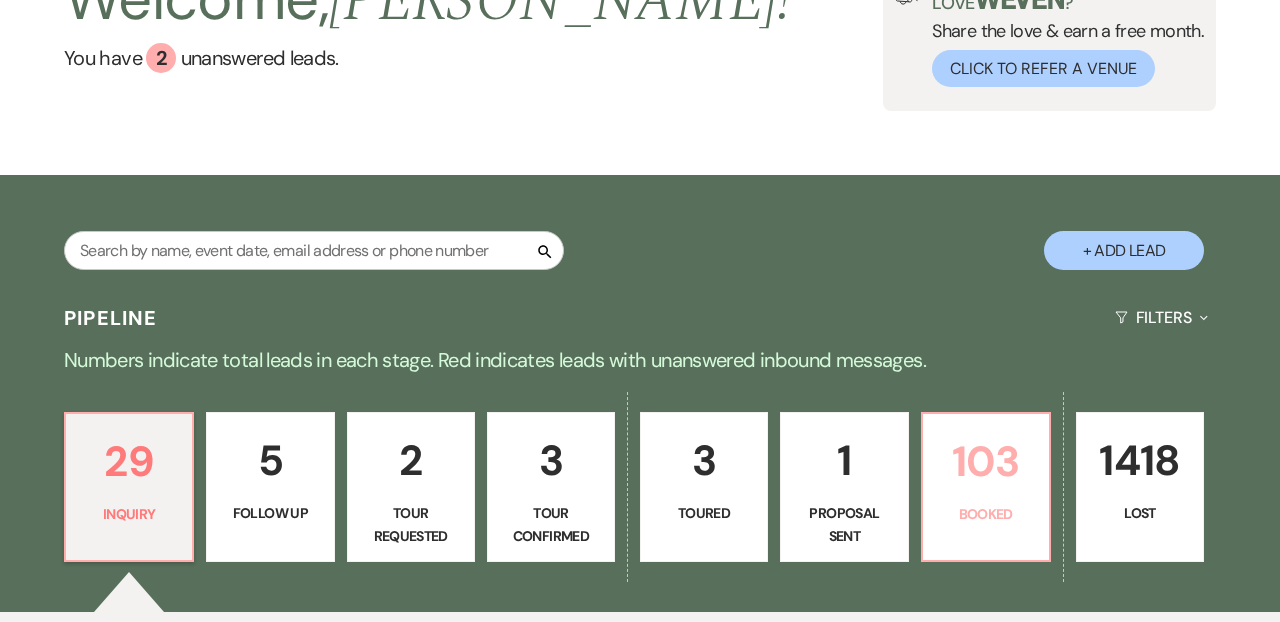 click on "103" at bounding box center (986, 461) 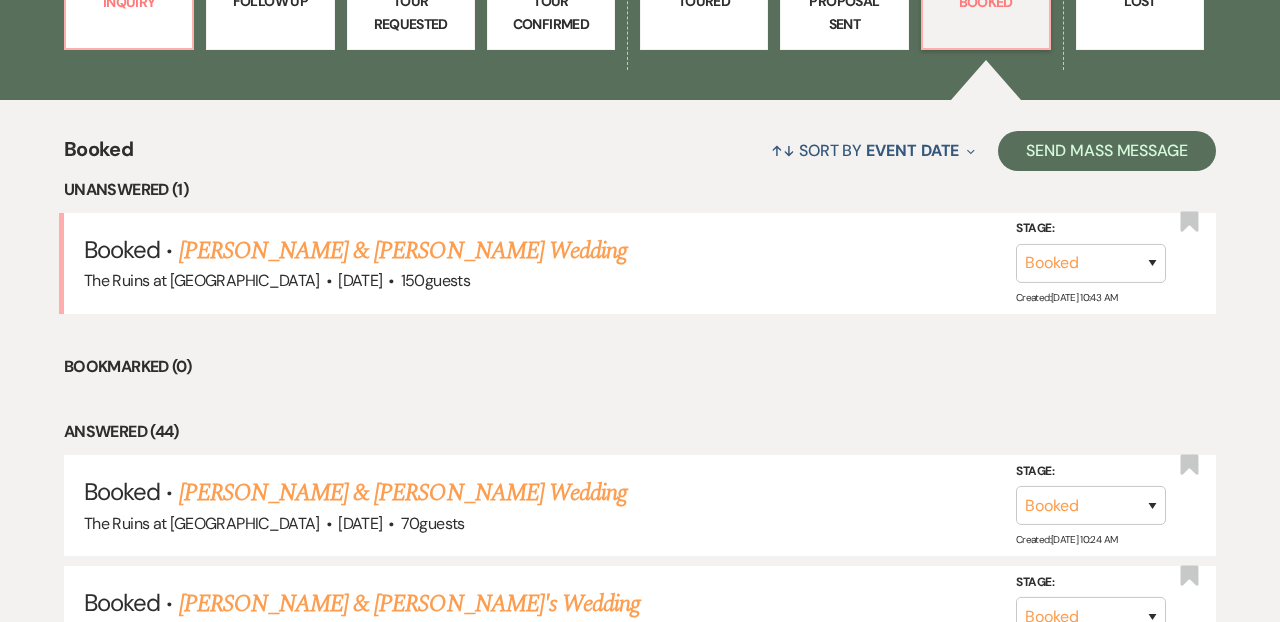 scroll, scrollTop: 675, scrollLeft: 0, axis: vertical 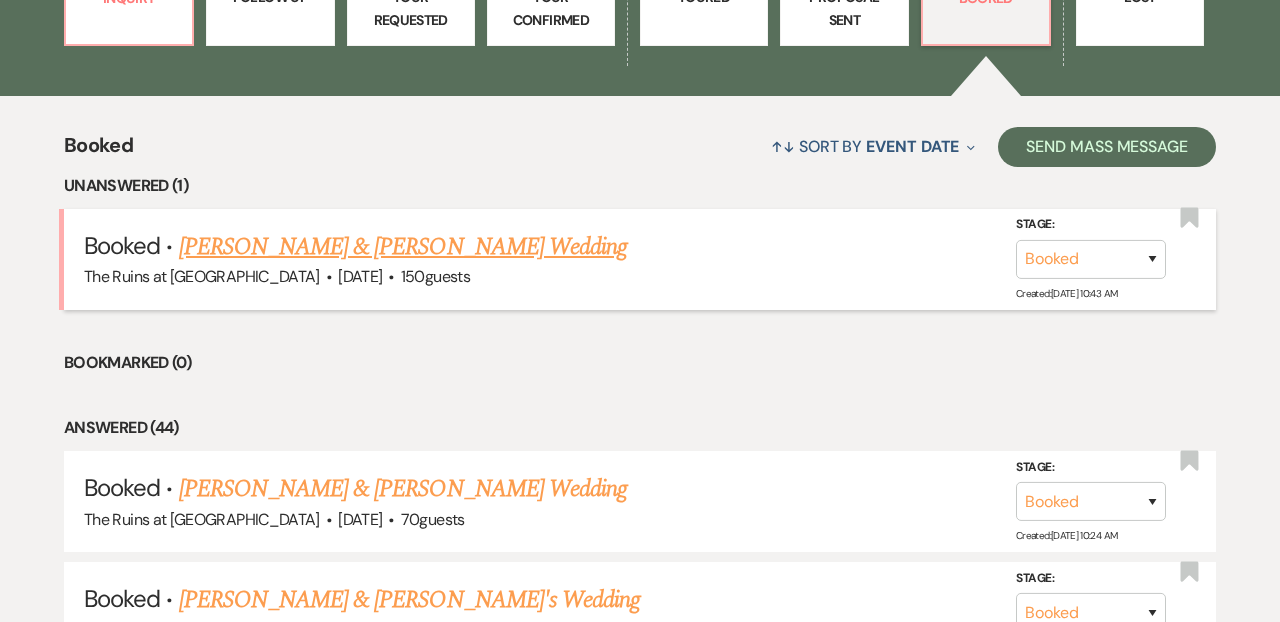 click on "[PERSON_NAME] & [PERSON_NAME] Wedding" at bounding box center [403, 247] 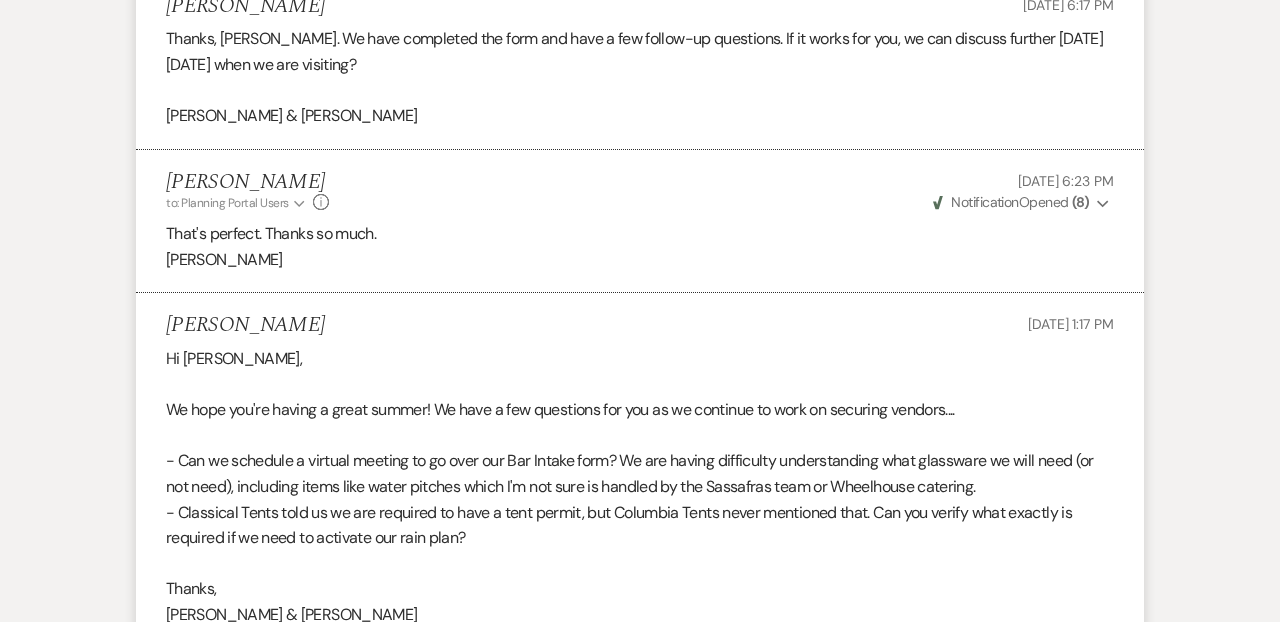 scroll, scrollTop: 0, scrollLeft: 0, axis: both 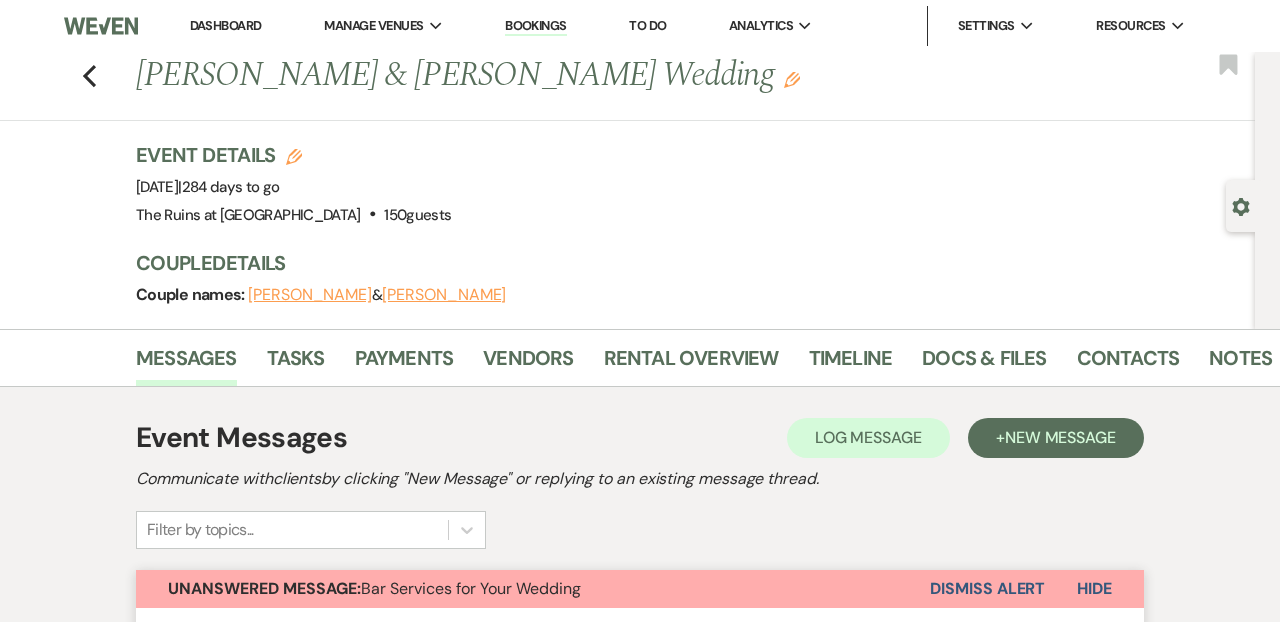 click on "Dashboard" at bounding box center (226, 25) 